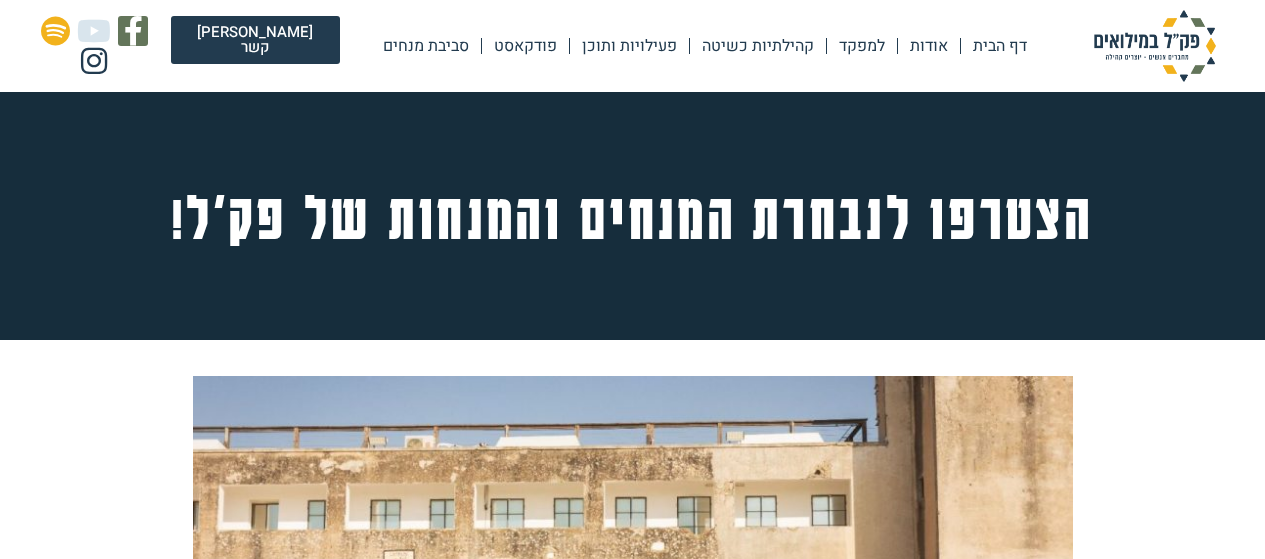 scroll, scrollTop: 0, scrollLeft: 0, axis: both 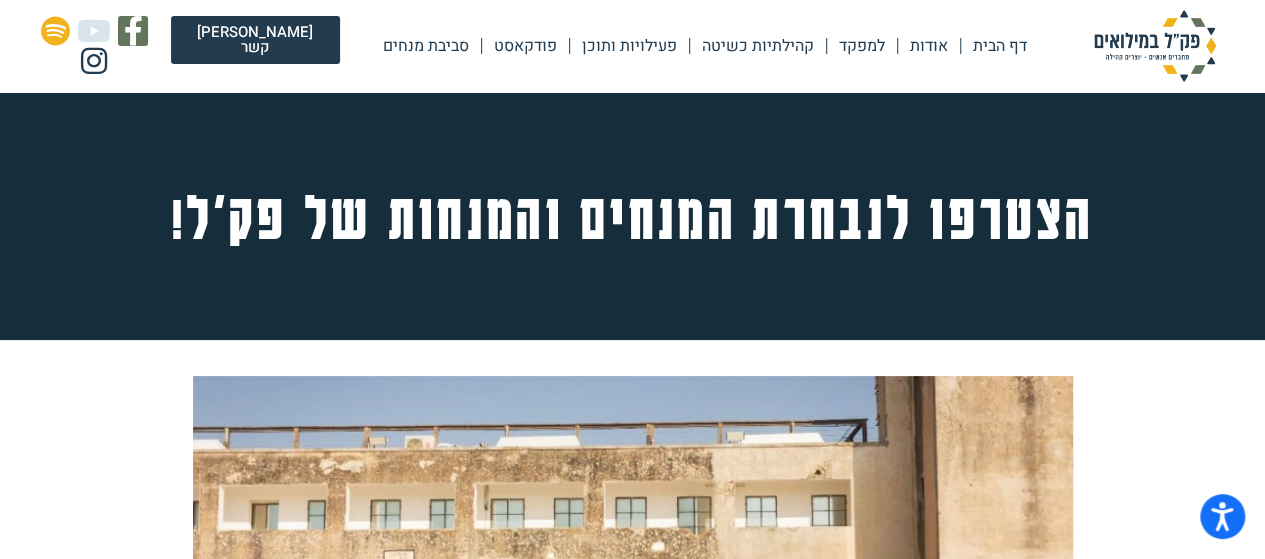 drag, startPoint x: 1021, startPoint y: 53, endPoint x: 1012, endPoint y: 62, distance: 12.727922 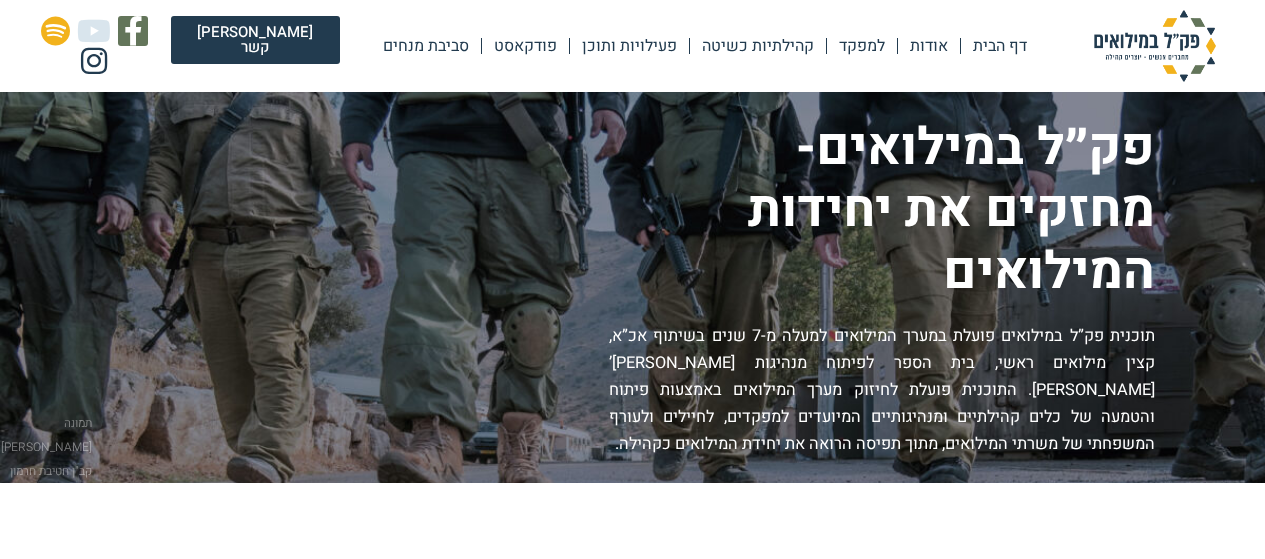 scroll, scrollTop: 0, scrollLeft: 0, axis: both 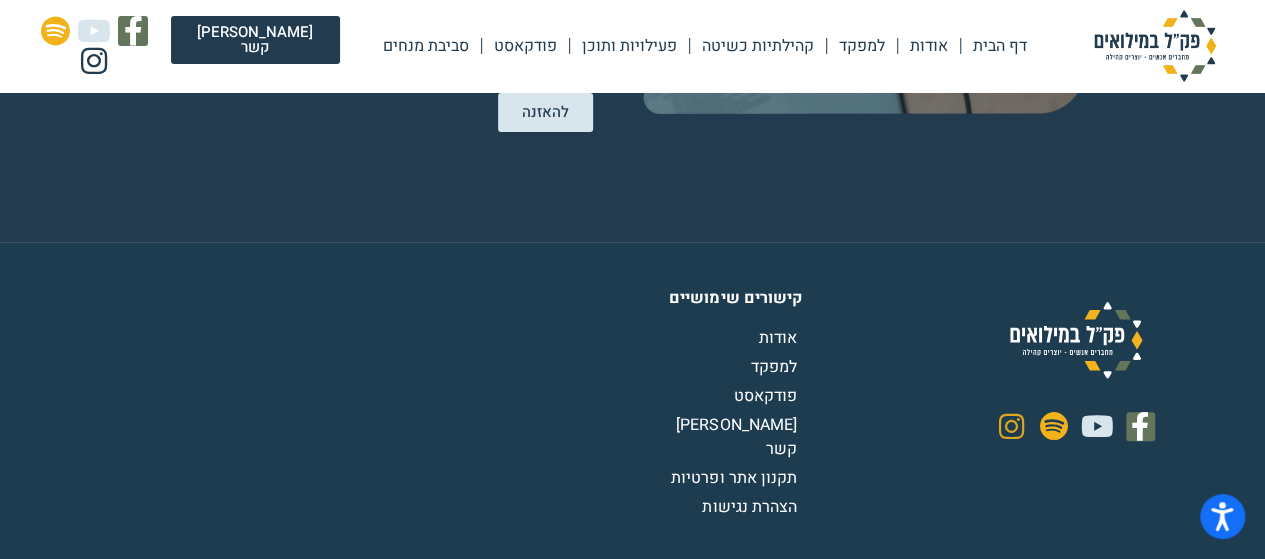 click at bounding box center [1011, 426] 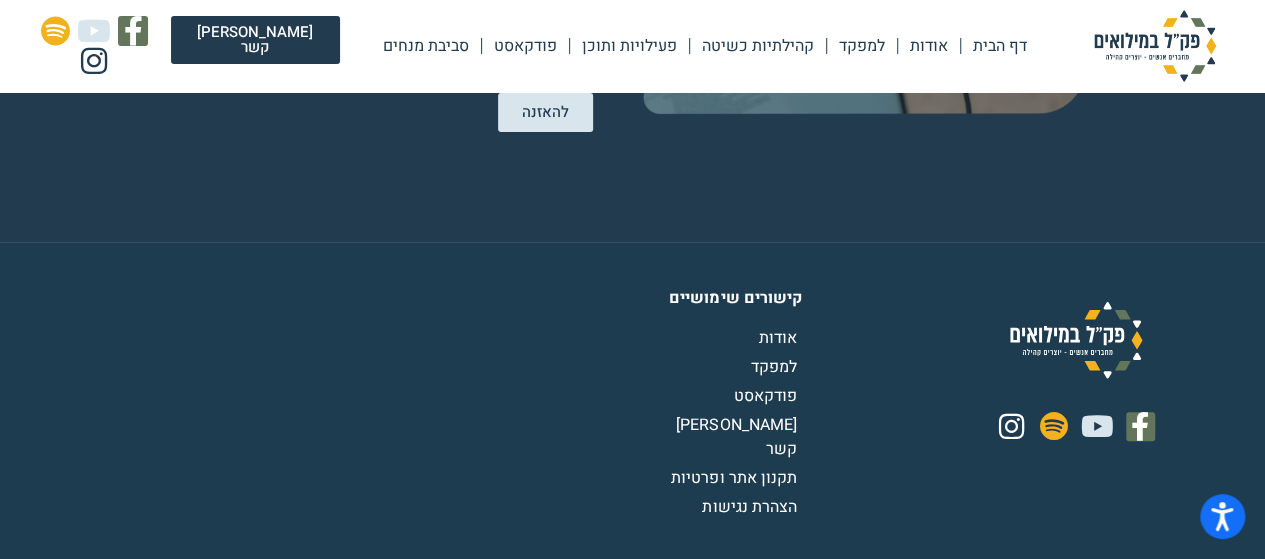 click on "למפקד" 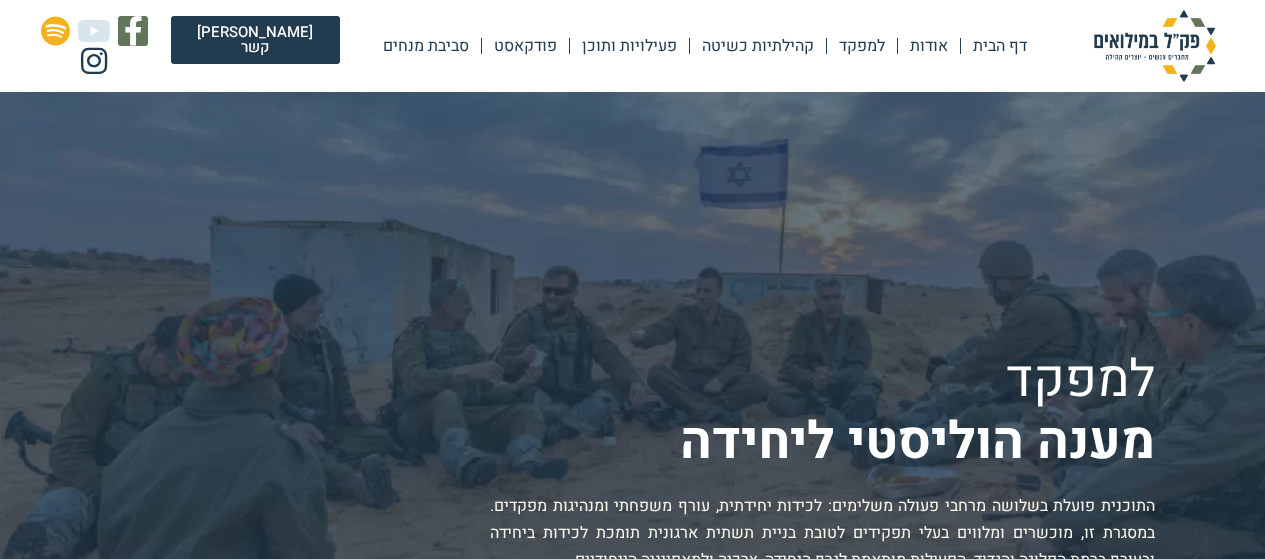 scroll, scrollTop: 0, scrollLeft: 0, axis: both 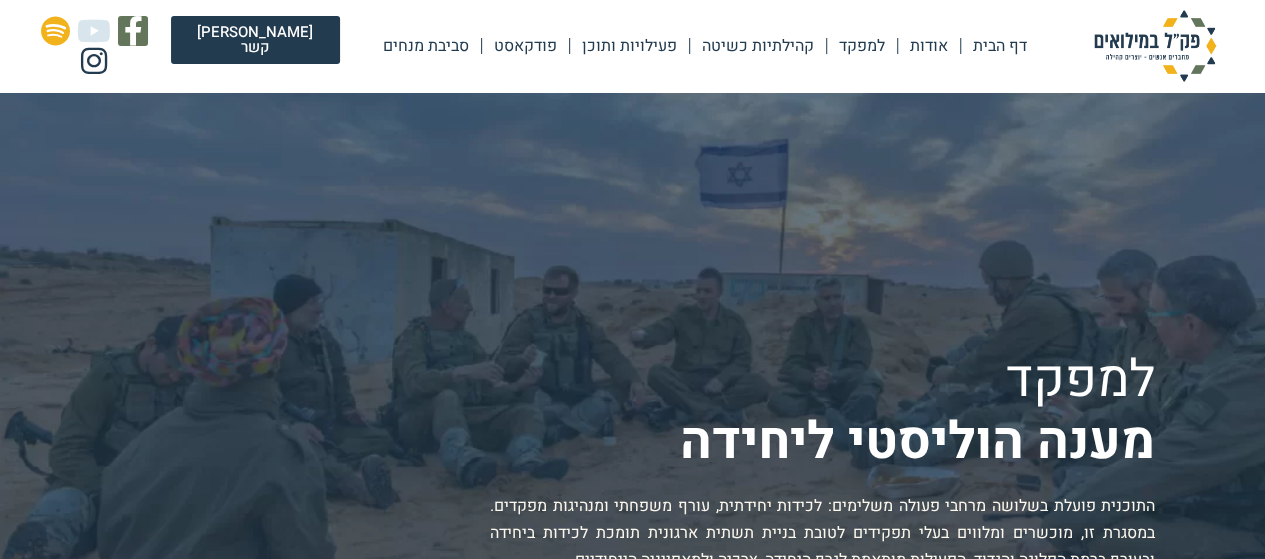 click on "פעילויות ותוכן" 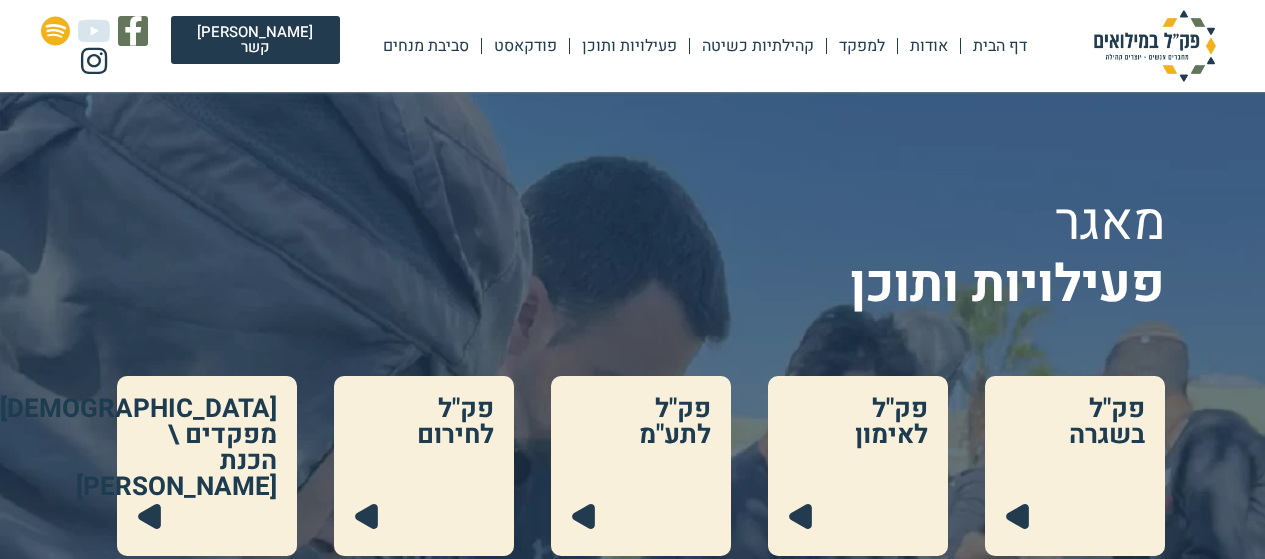 scroll, scrollTop: 0, scrollLeft: 0, axis: both 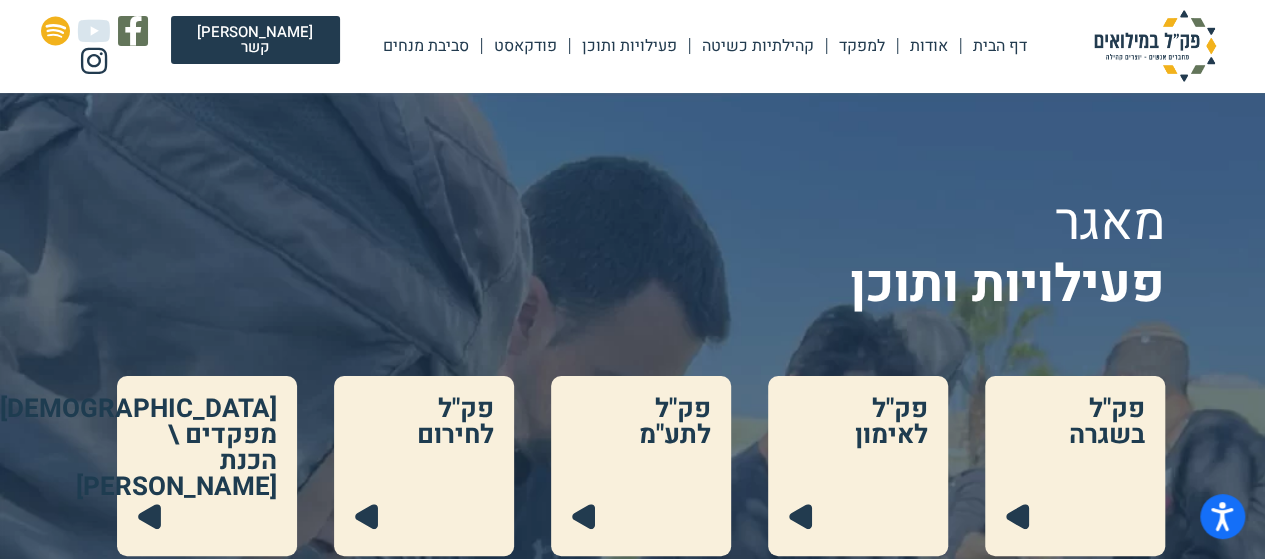 click on "סביבת מנחים" 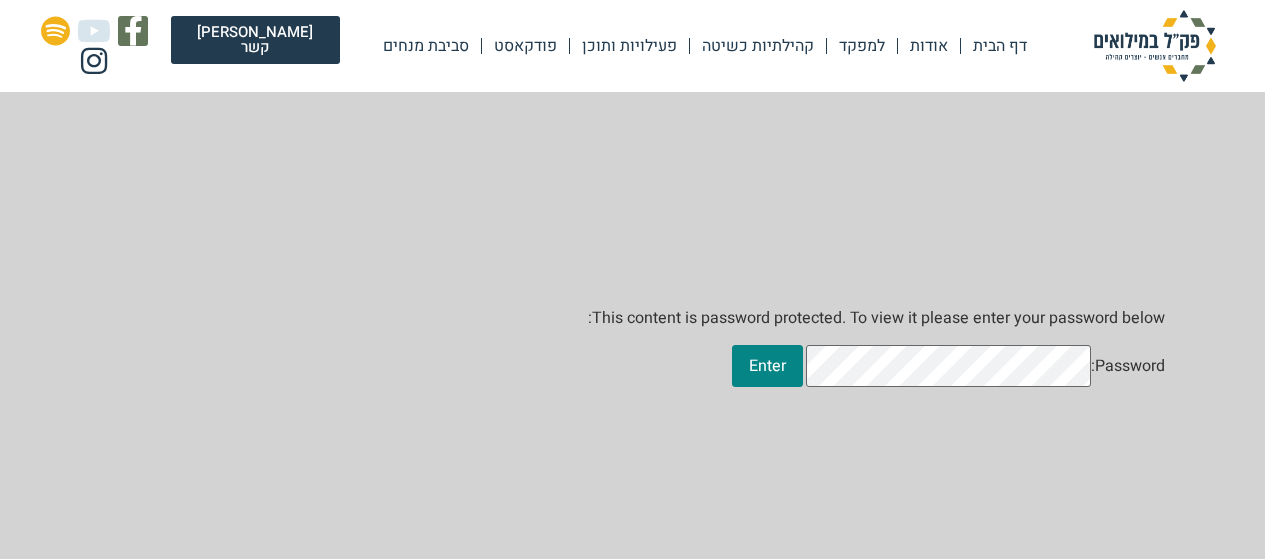 scroll, scrollTop: 0, scrollLeft: 0, axis: both 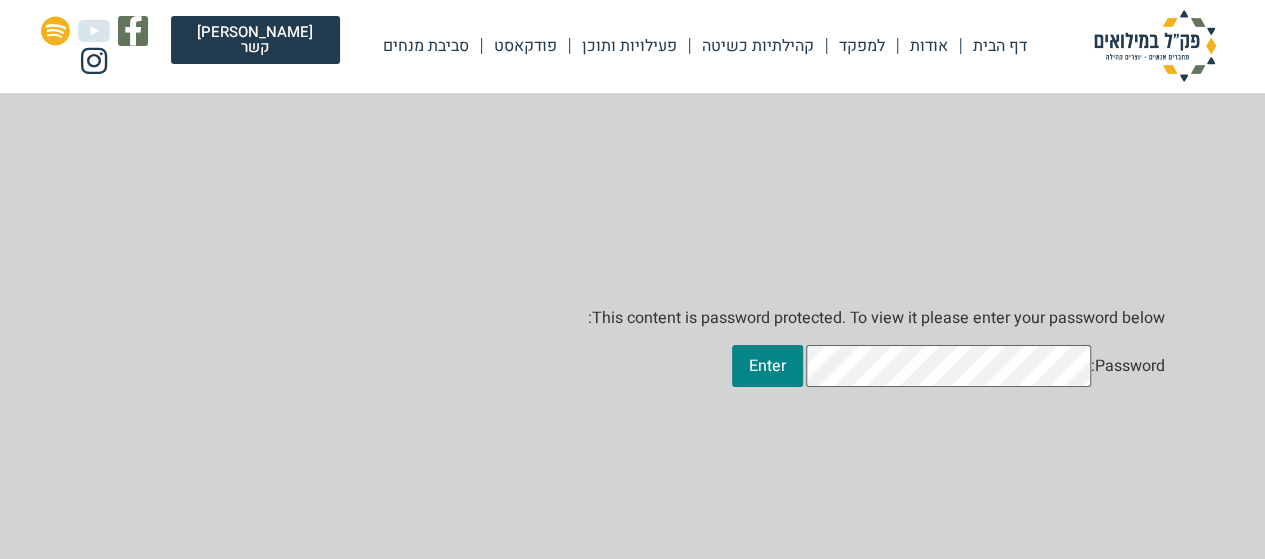 click on "פעילויות ותוכן" 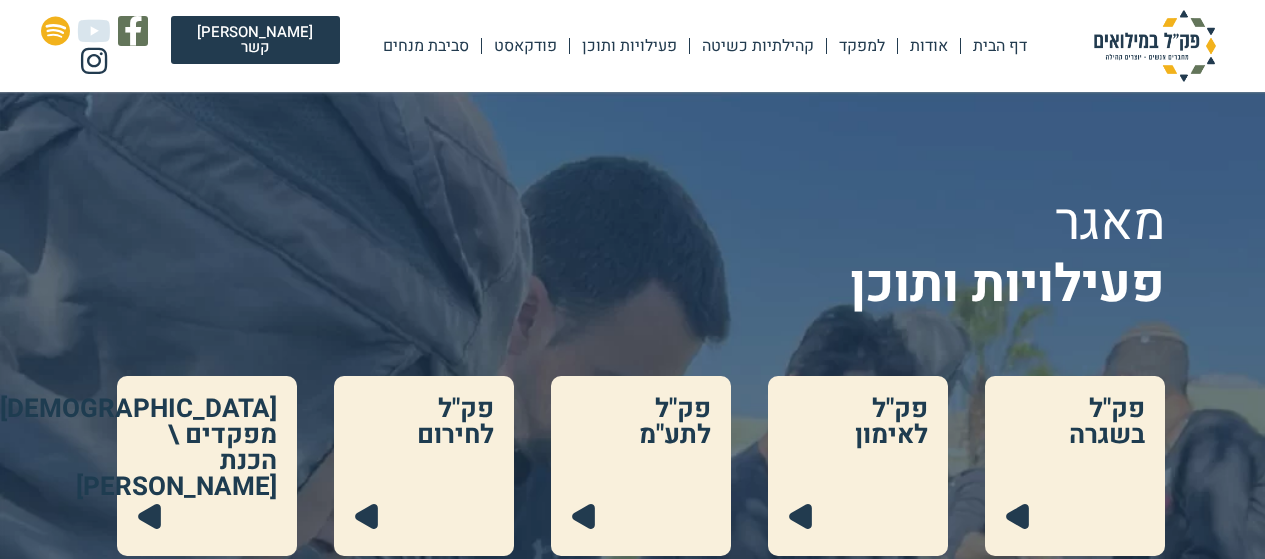 scroll, scrollTop: 0, scrollLeft: 0, axis: both 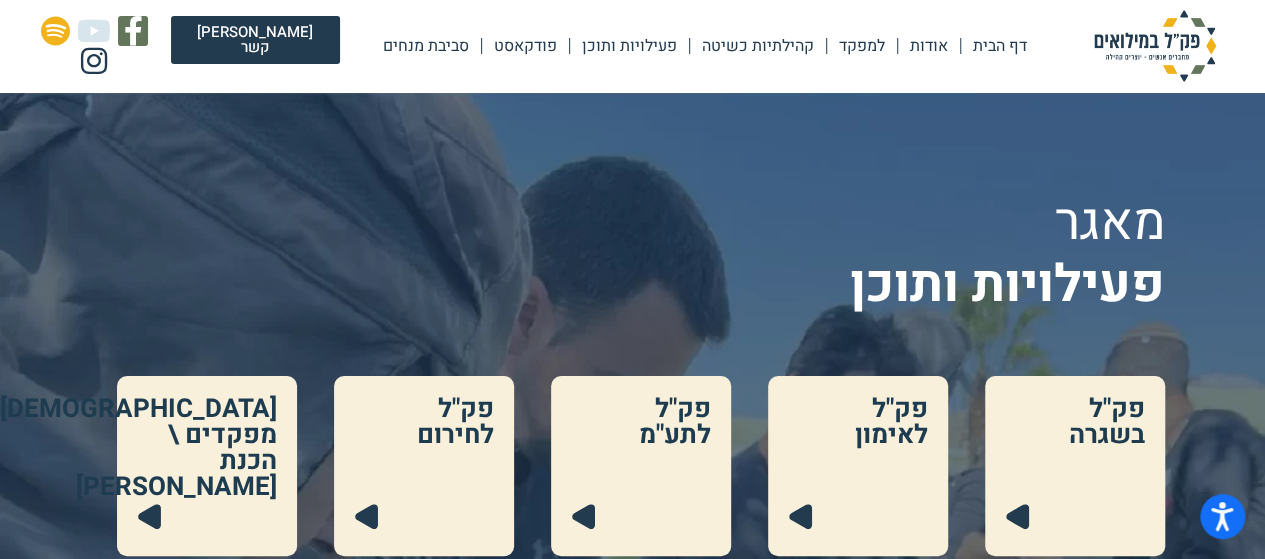 click on "דף הבית" 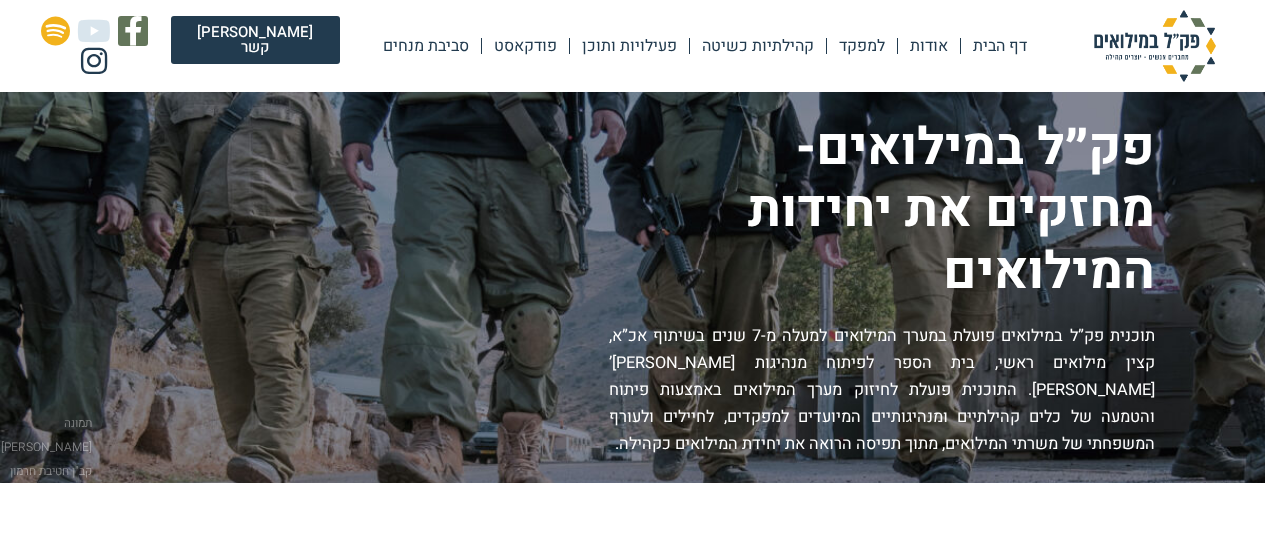 scroll, scrollTop: 0, scrollLeft: 0, axis: both 